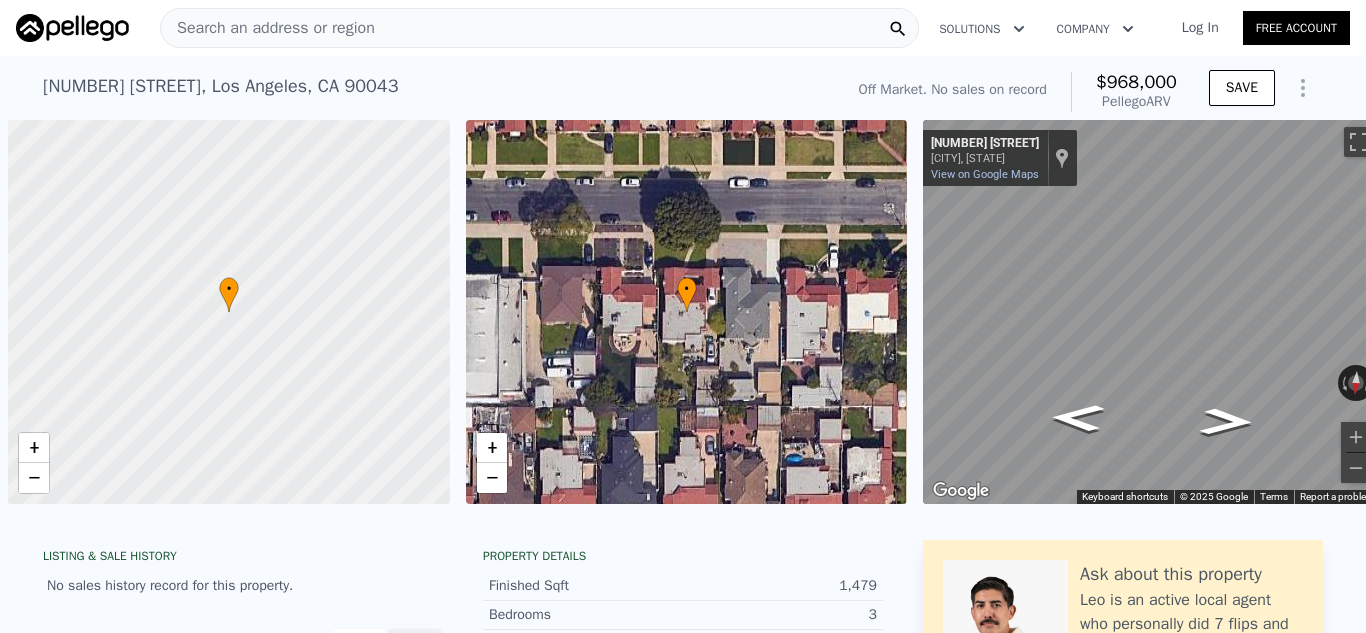 scroll, scrollTop: 0, scrollLeft: 0, axis: both 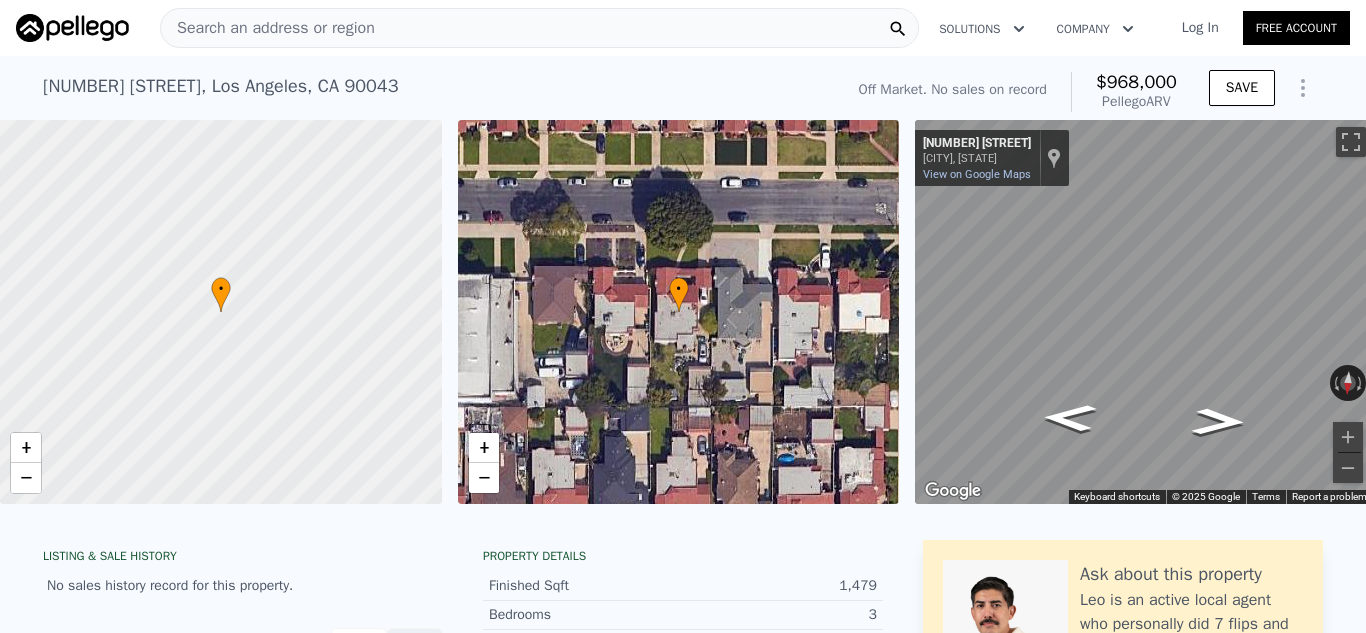 click on "Search an address or region" at bounding box center [539, 28] 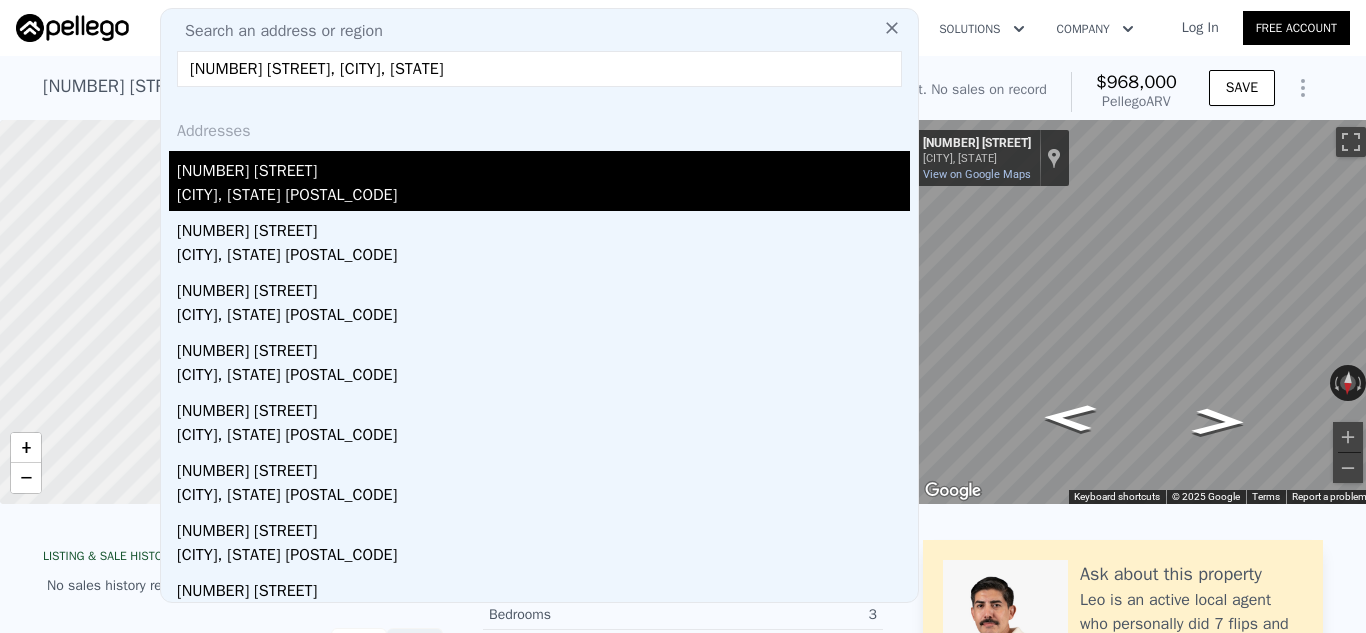 type on "12019 Culver Dr, Culver City, CA" 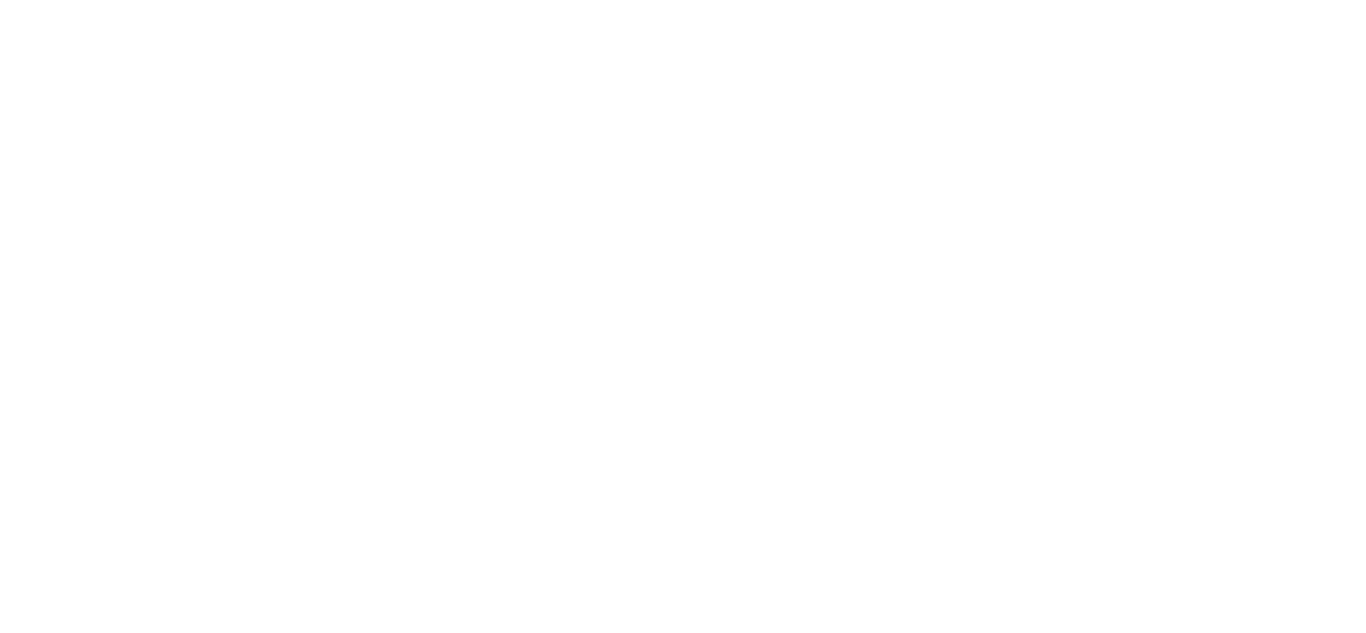 scroll, scrollTop: 0, scrollLeft: 0, axis: both 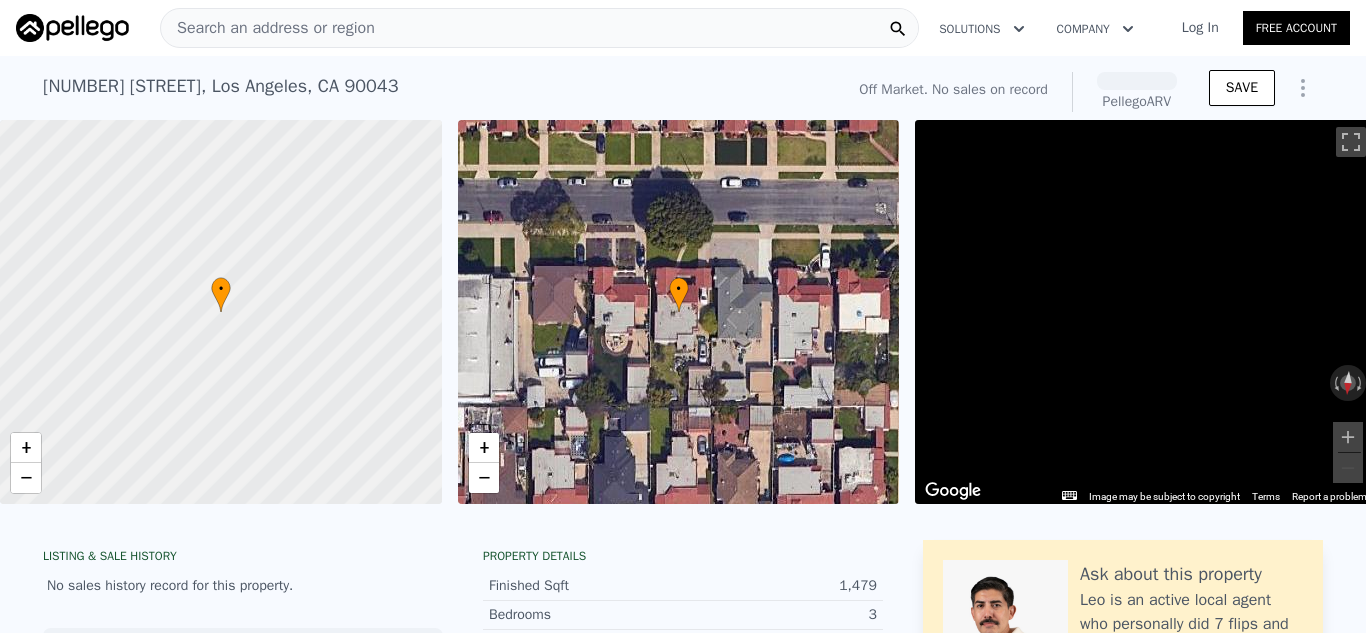 click on "Search an address or region" at bounding box center [539, 28] 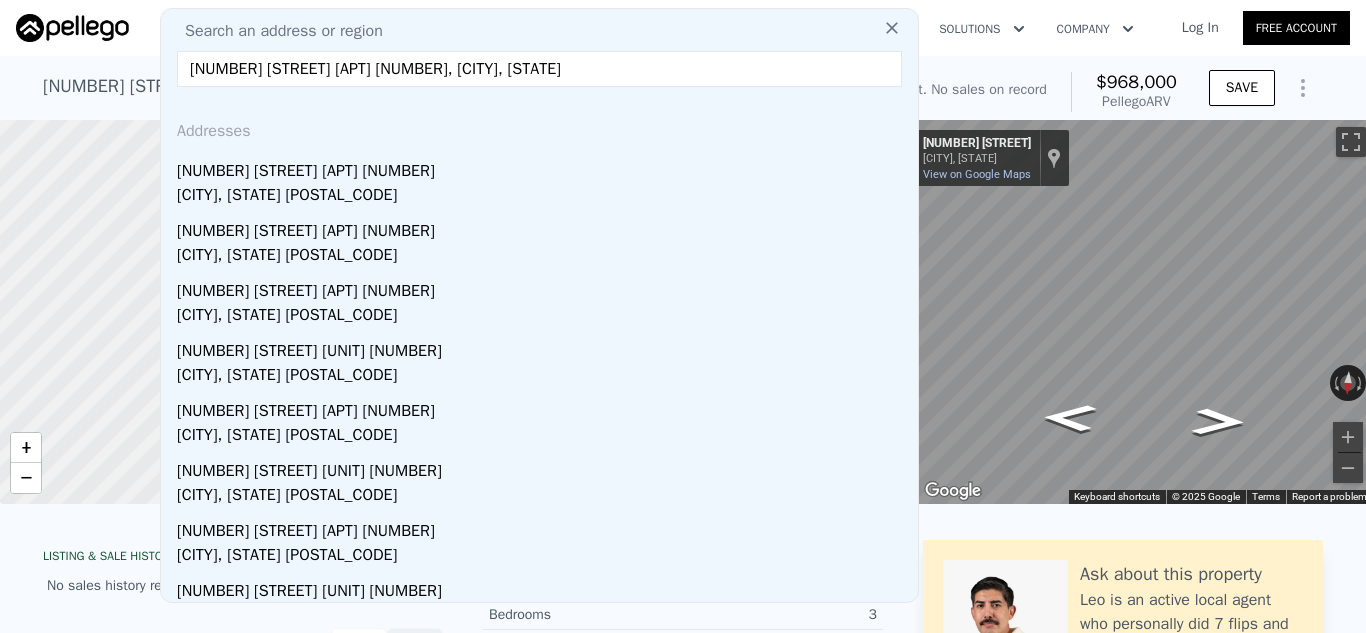 type on "4600 Don Lorenzo Dr #13, Los Angeles, CA" 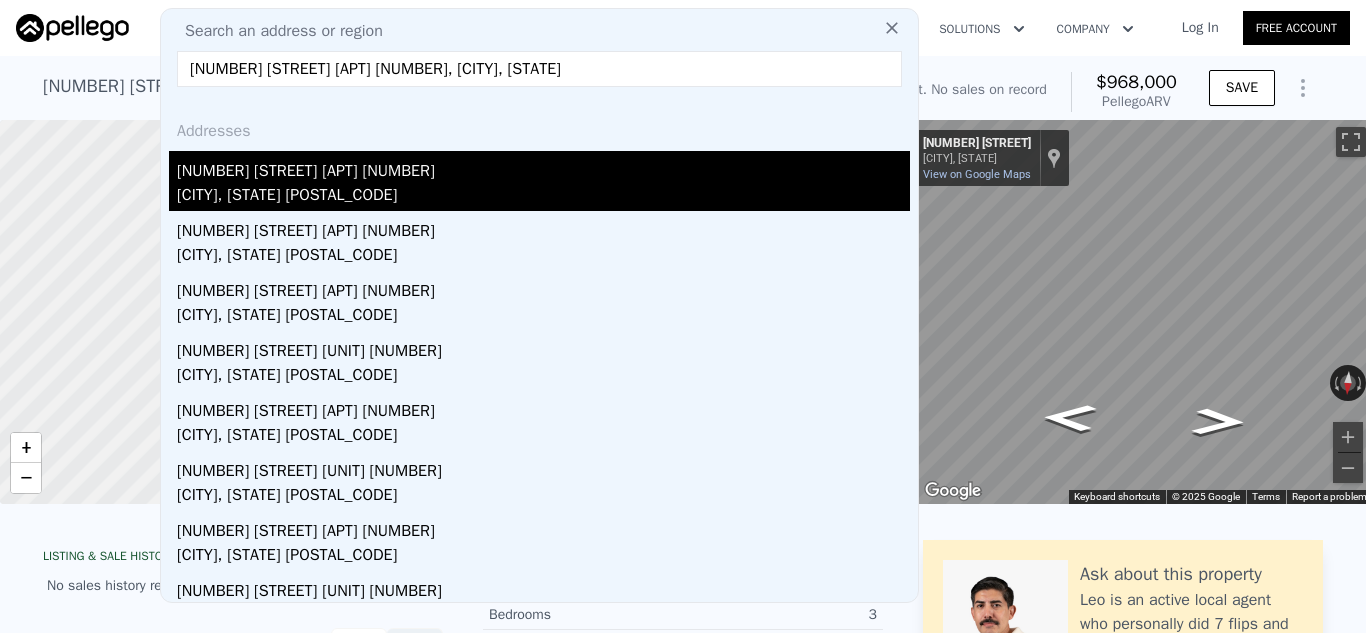 click on "[NUMBER] [STREET] Apt [NUMBER]" at bounding box center (543, 167) 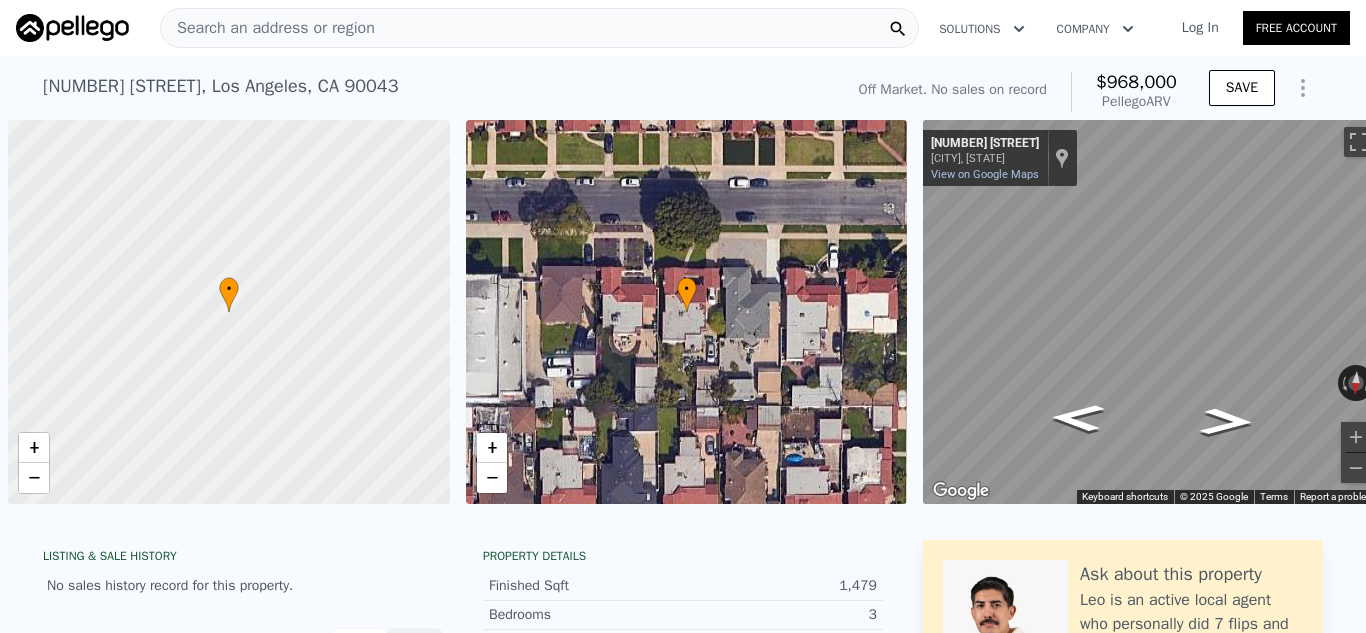 scroll, scrollTop: 0, scrollLeft: 0, axis: both 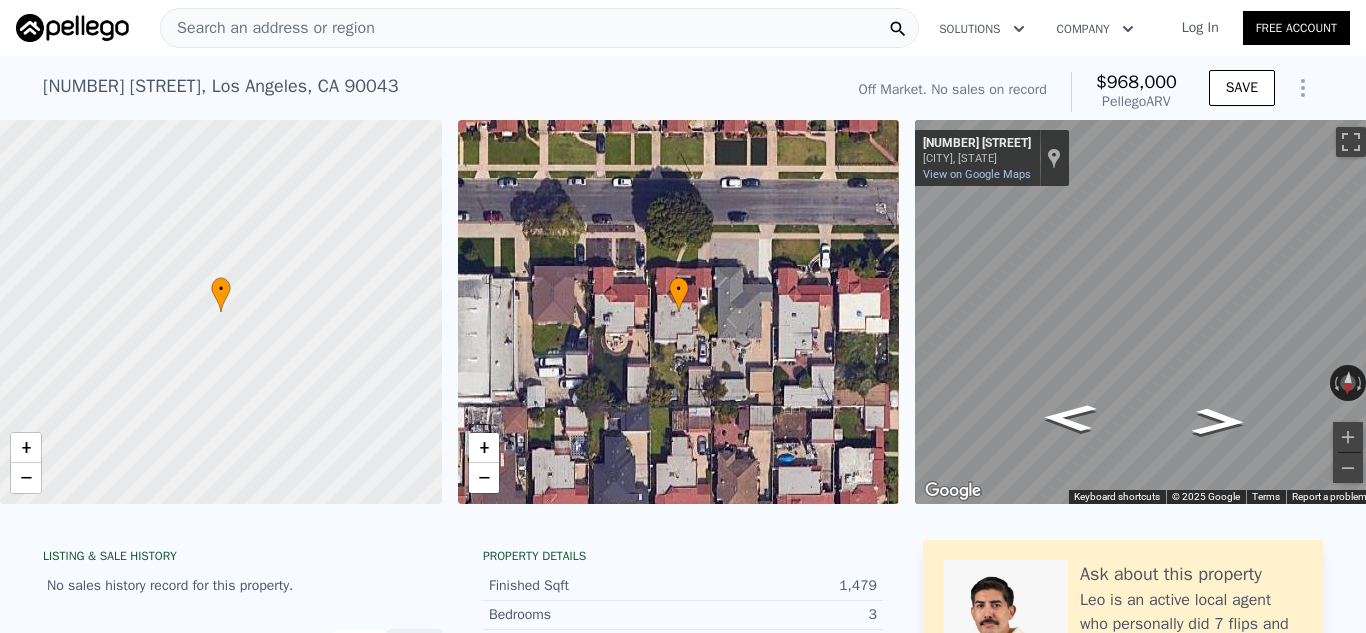 click on "Search an address or region" at bounding box center [268, 28] 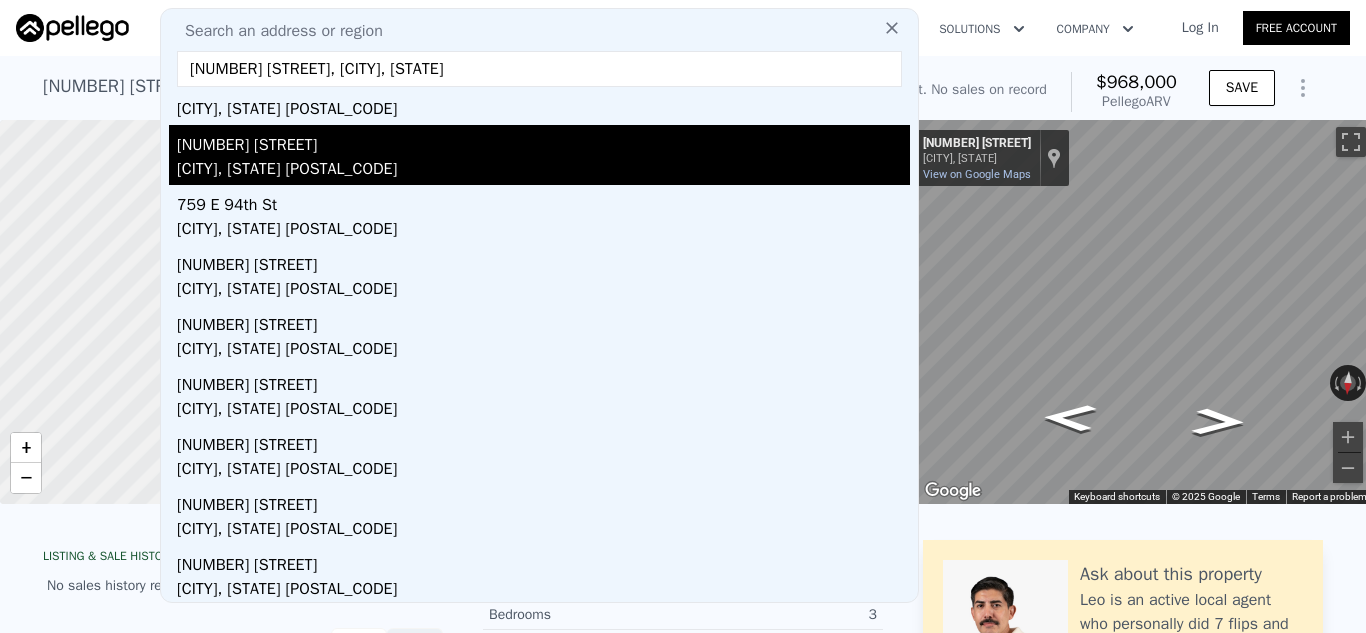 scroll, scrollTop: 149, scrollLeft: 0, axis: vertical 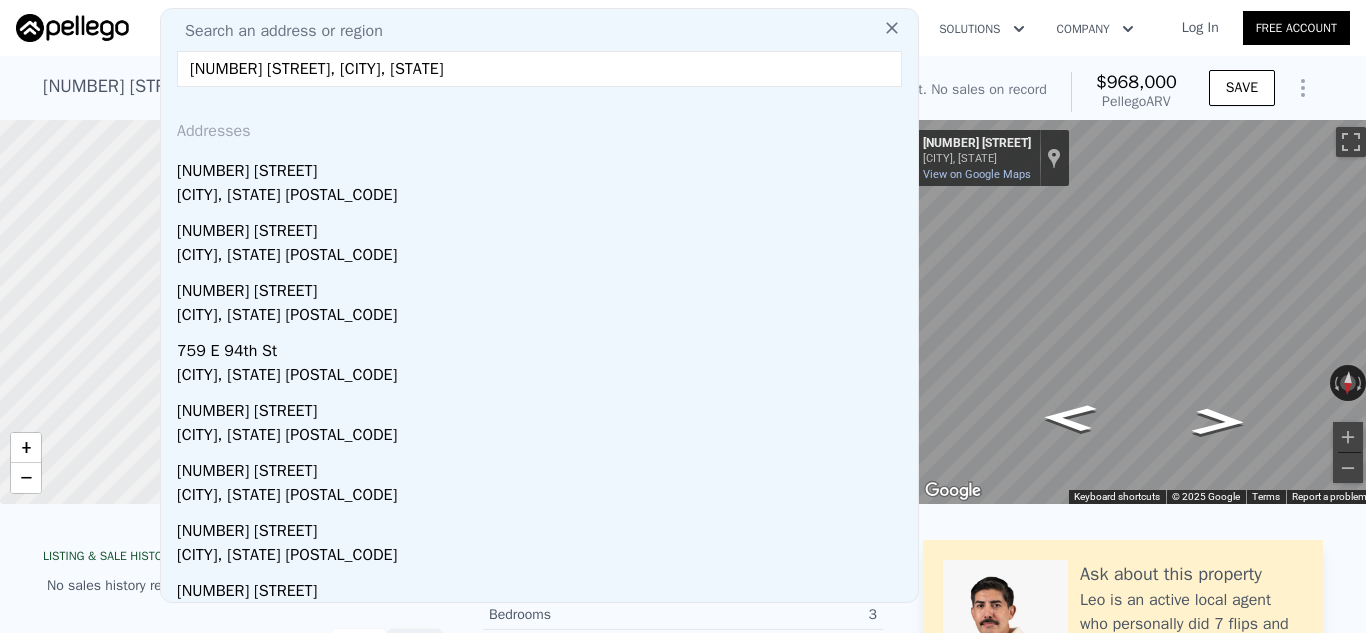 click on "[NUMBER] [STREET], [CITY], [STATE]" at bounding box center (539, 69) 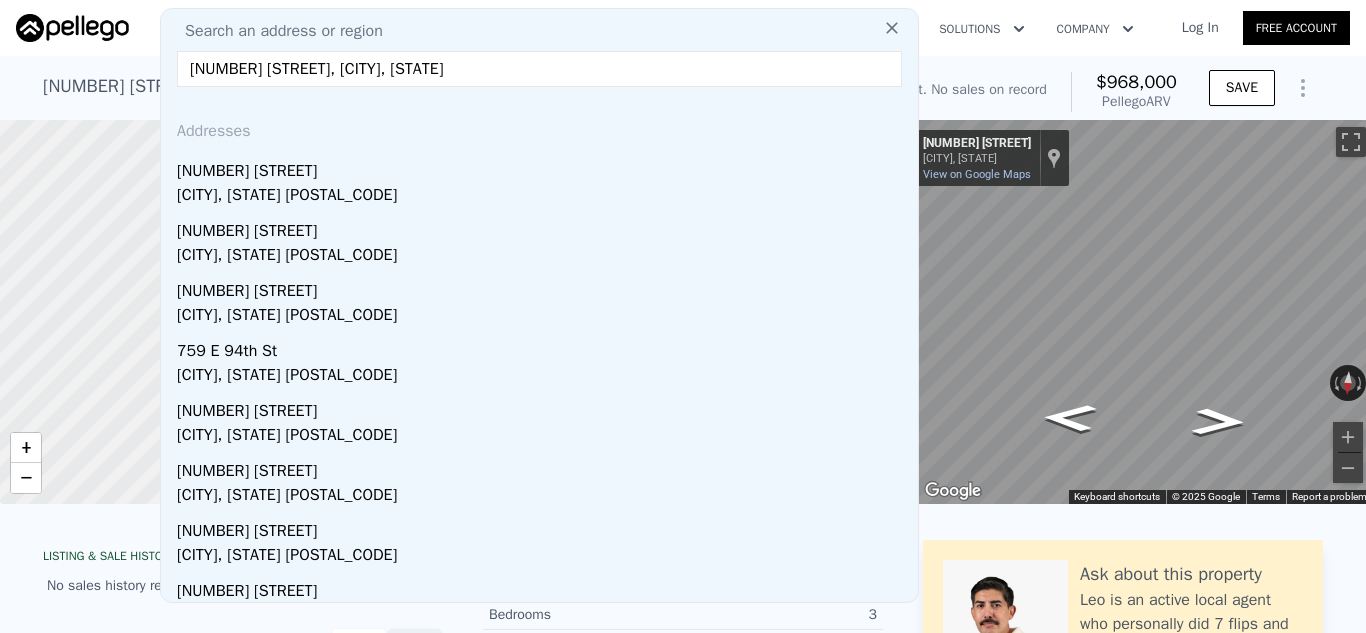paste 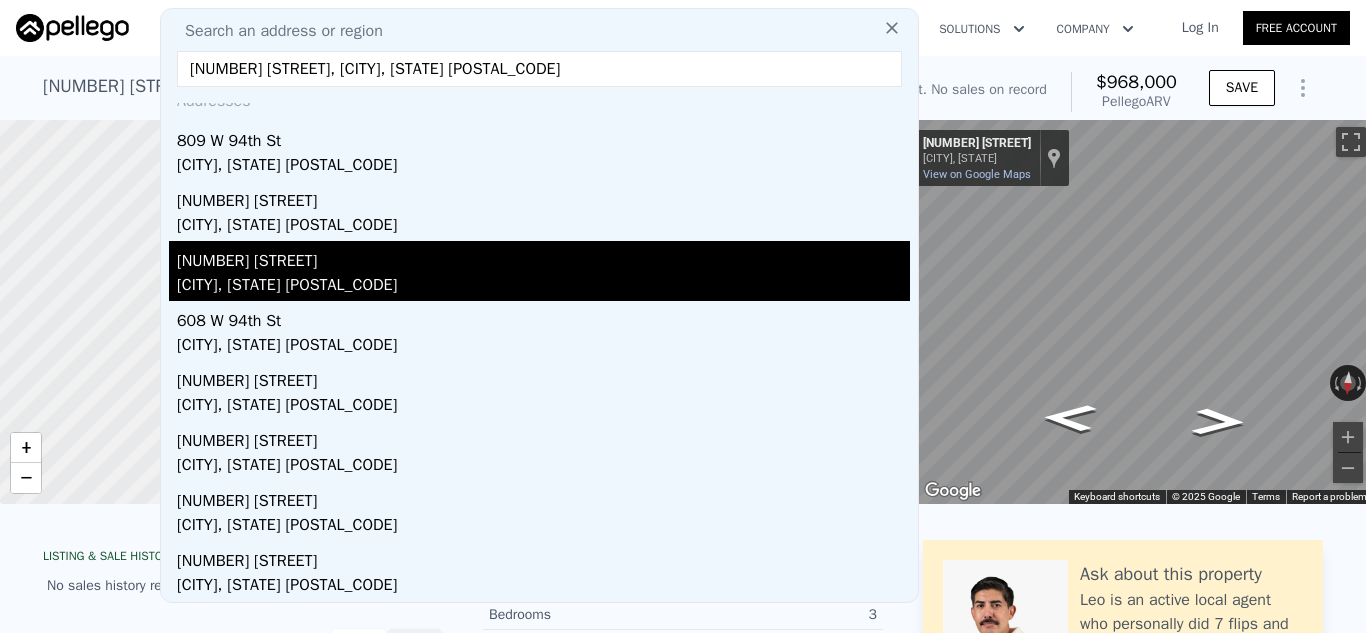 scroll, scrollTop: 0, scrollLeft: 0, axis: both 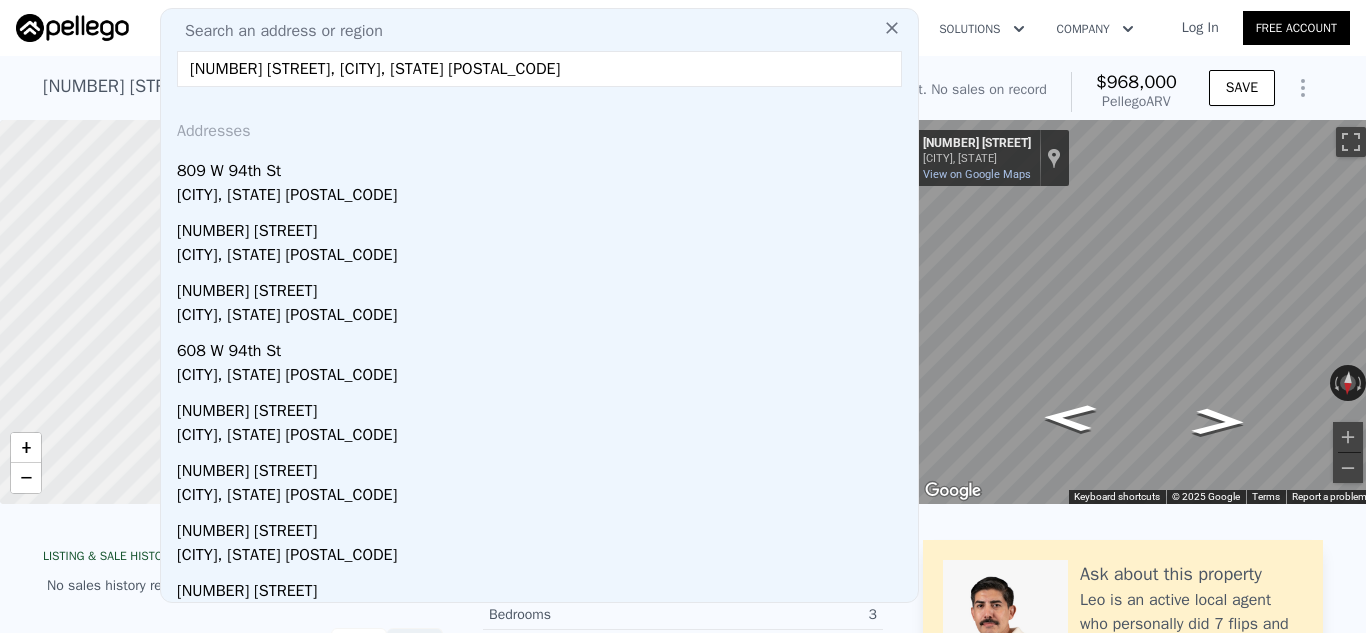 drag, startPoint x: 487, startPoint y: 64, endPoint x: 170, endPoint y: 58, distance: 317.05676 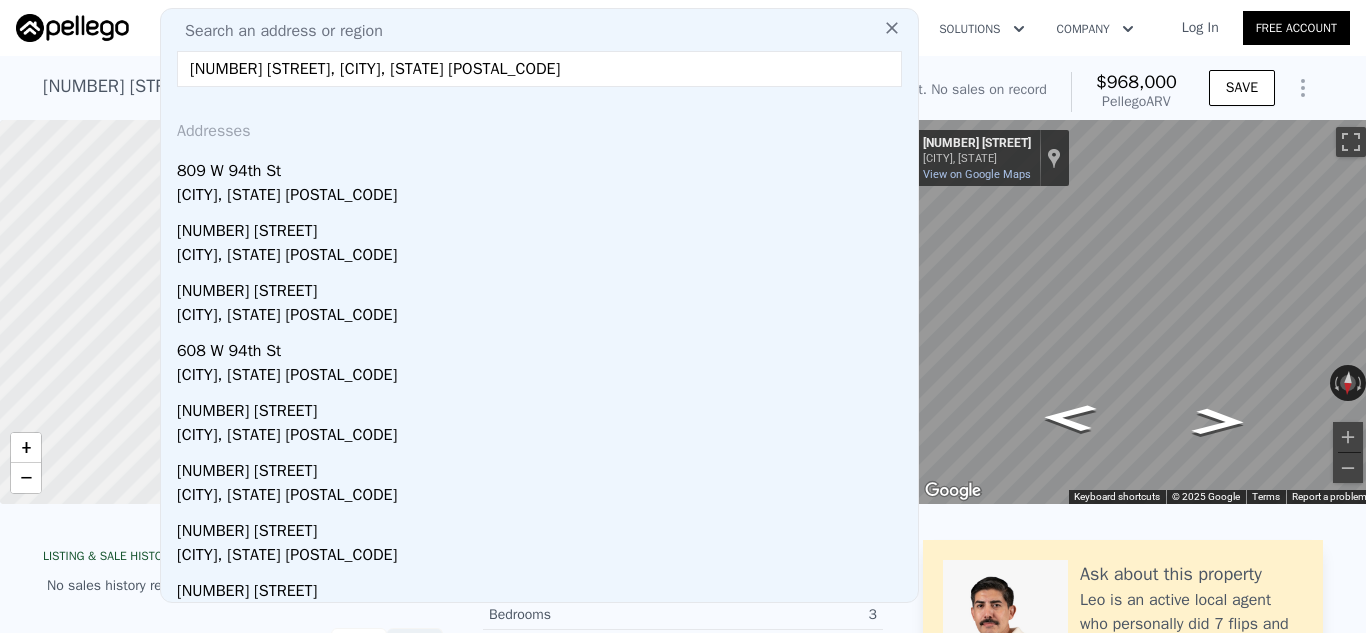 paste on "[CITY] [STATE]" 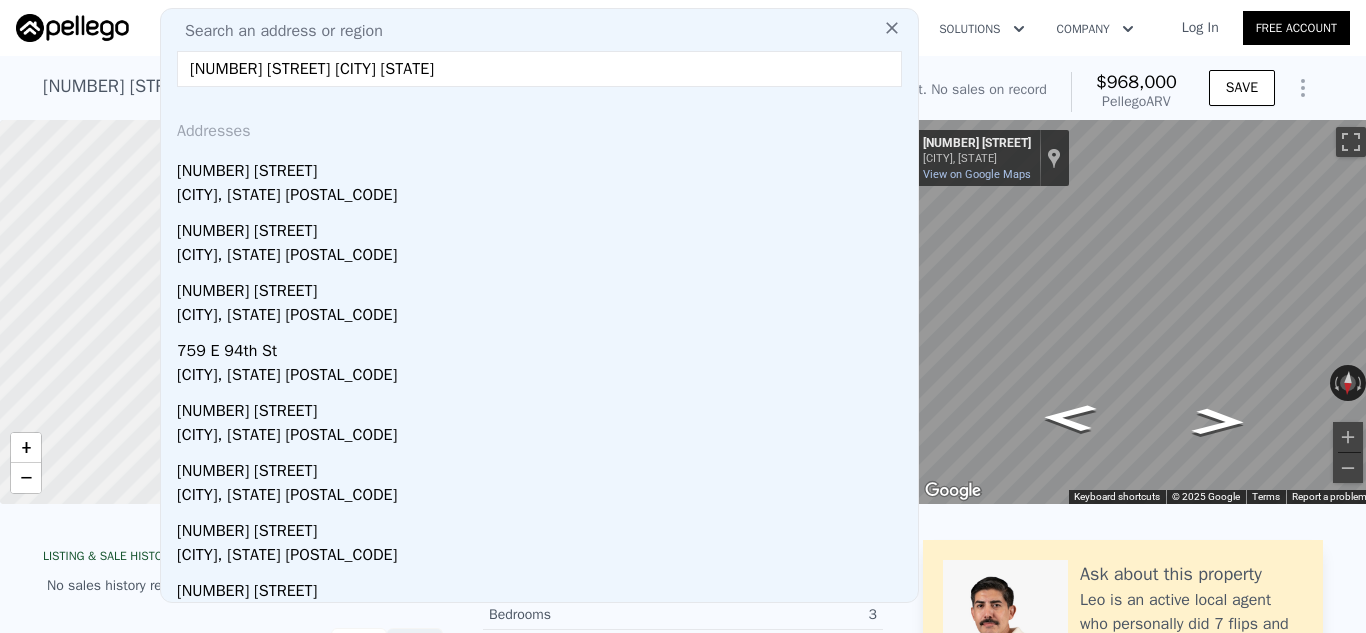 click on "[NUMBER] [STREET] [CITY] [STATE]" at bounding box center (539, 69) 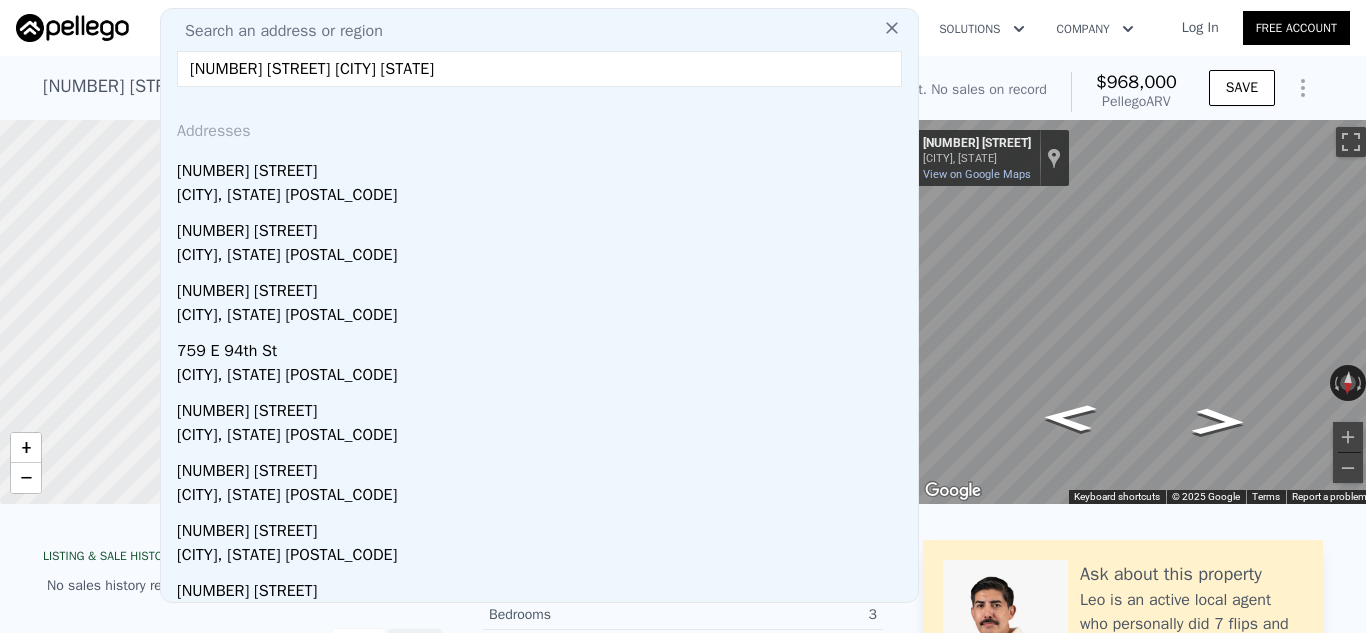 paste on "[NUMBER] [STREET] [CITY], [STATE]" 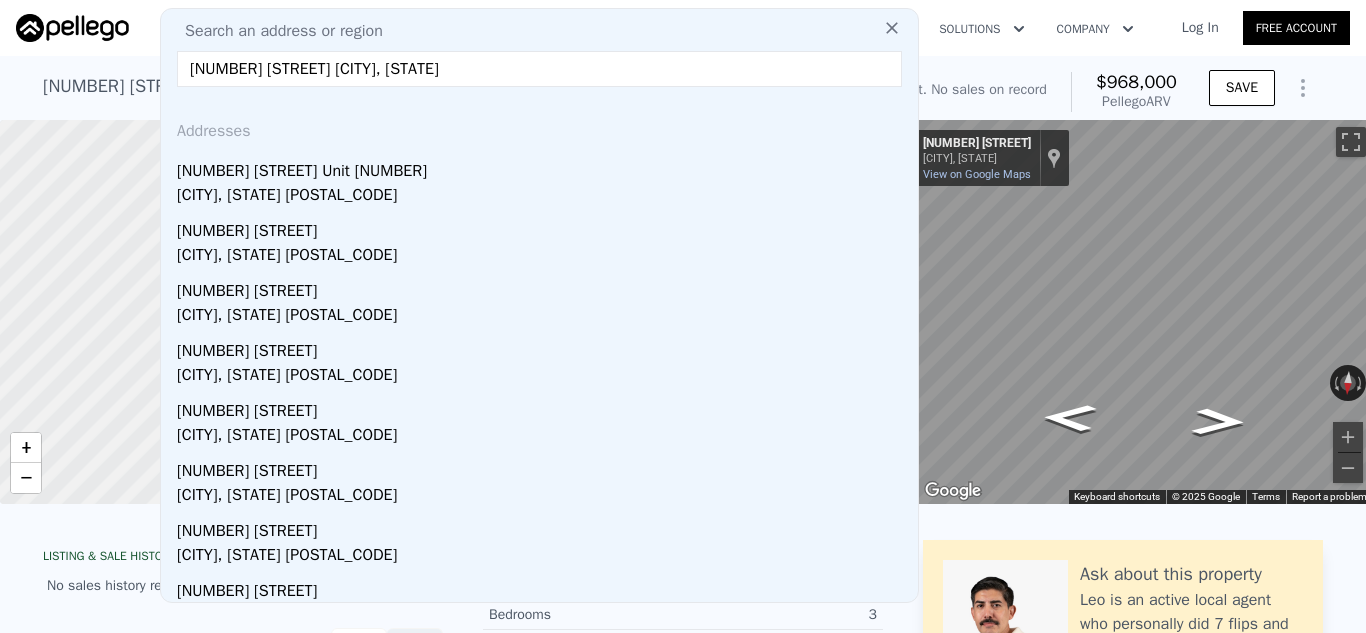 type on "[NUMBER] [STREET] [CITY], [STATE]" 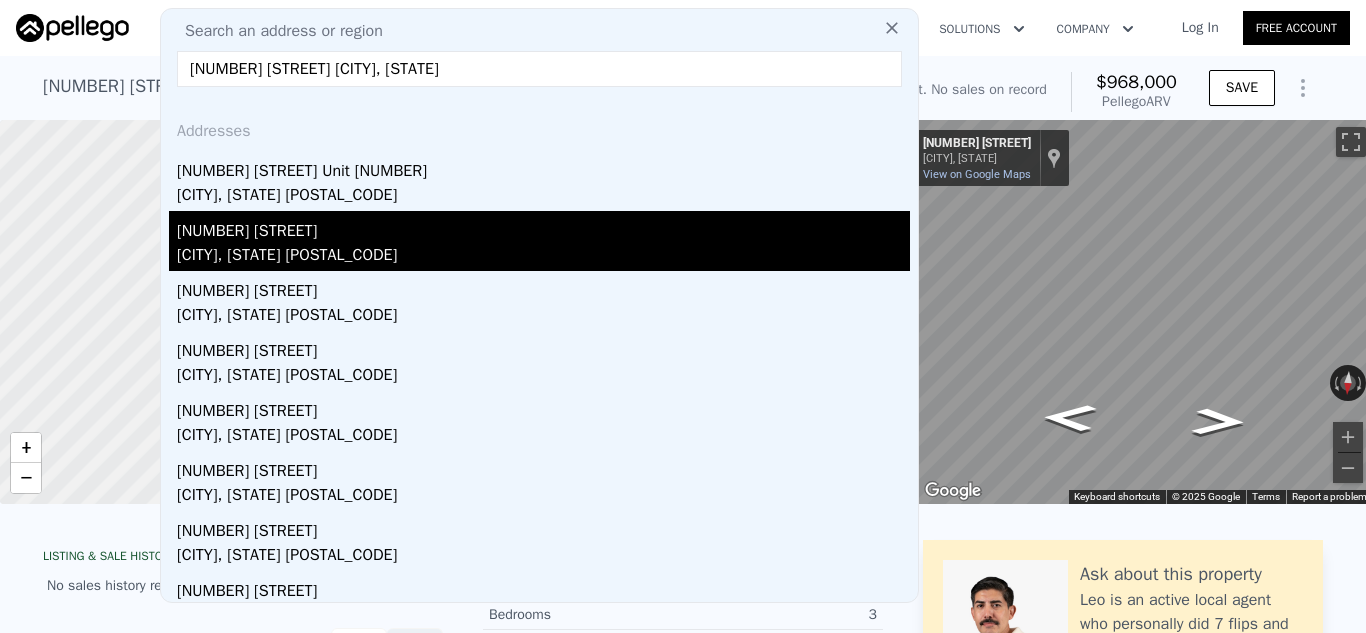 click on "[CITY], [STATE] [POSTAL_CODE]" at bounding box center [543, 257] 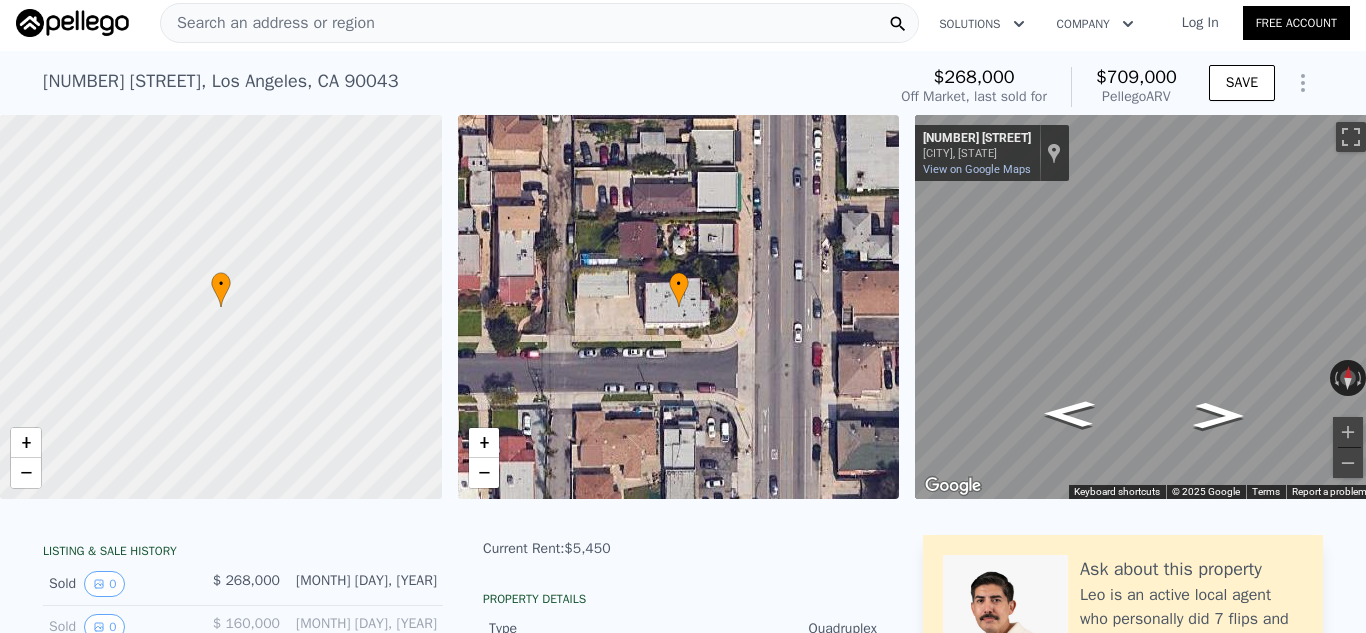 scroll, scrollTop: 0, scrollLeft: 0, axis: both 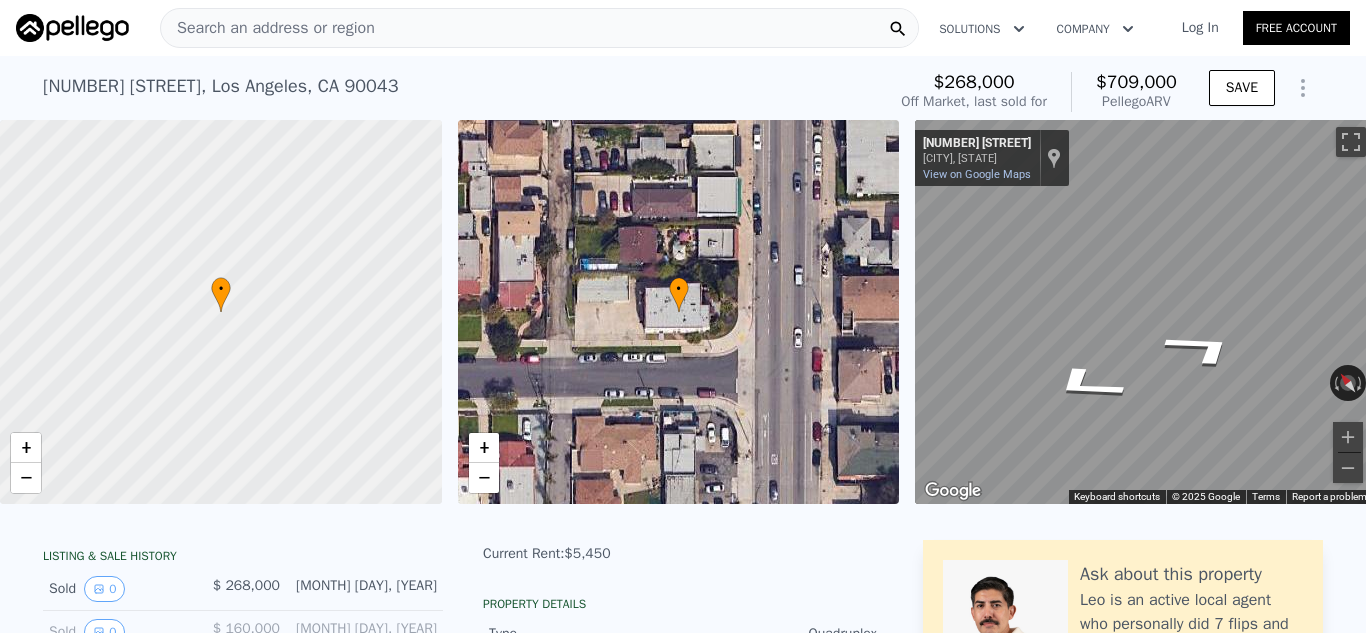 click on "Search an address or region" at bounding box center (539, 28) 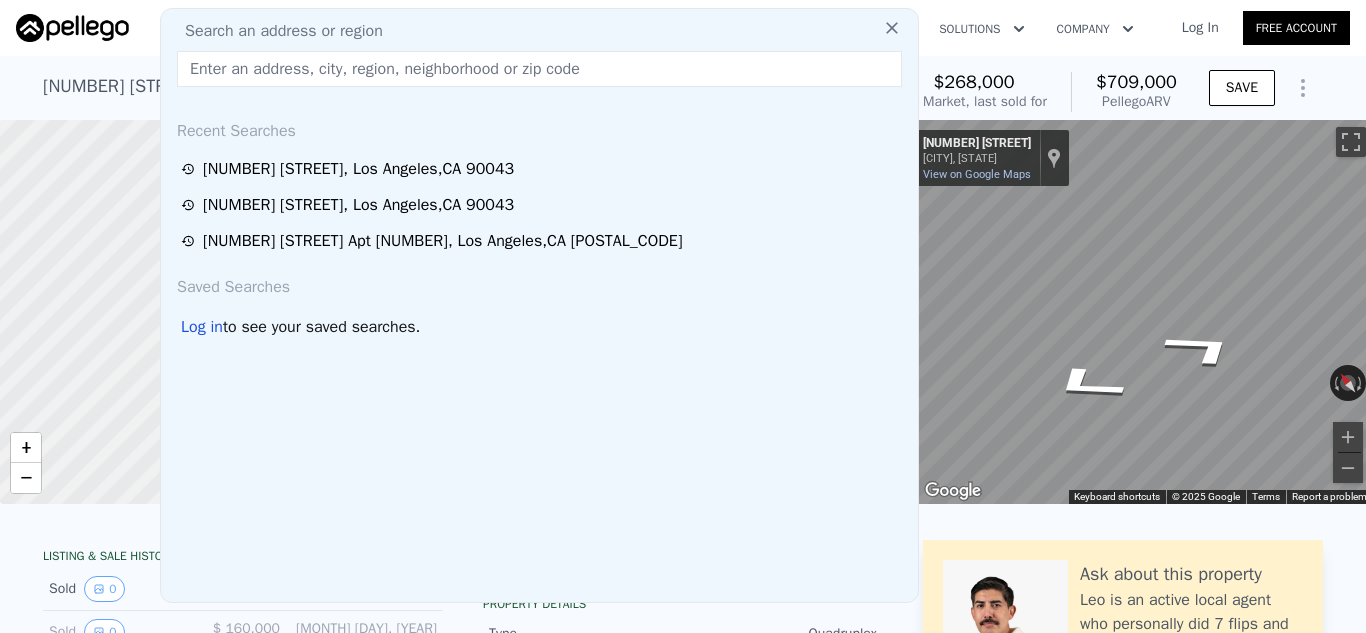 click at bounding box center (539, 69) 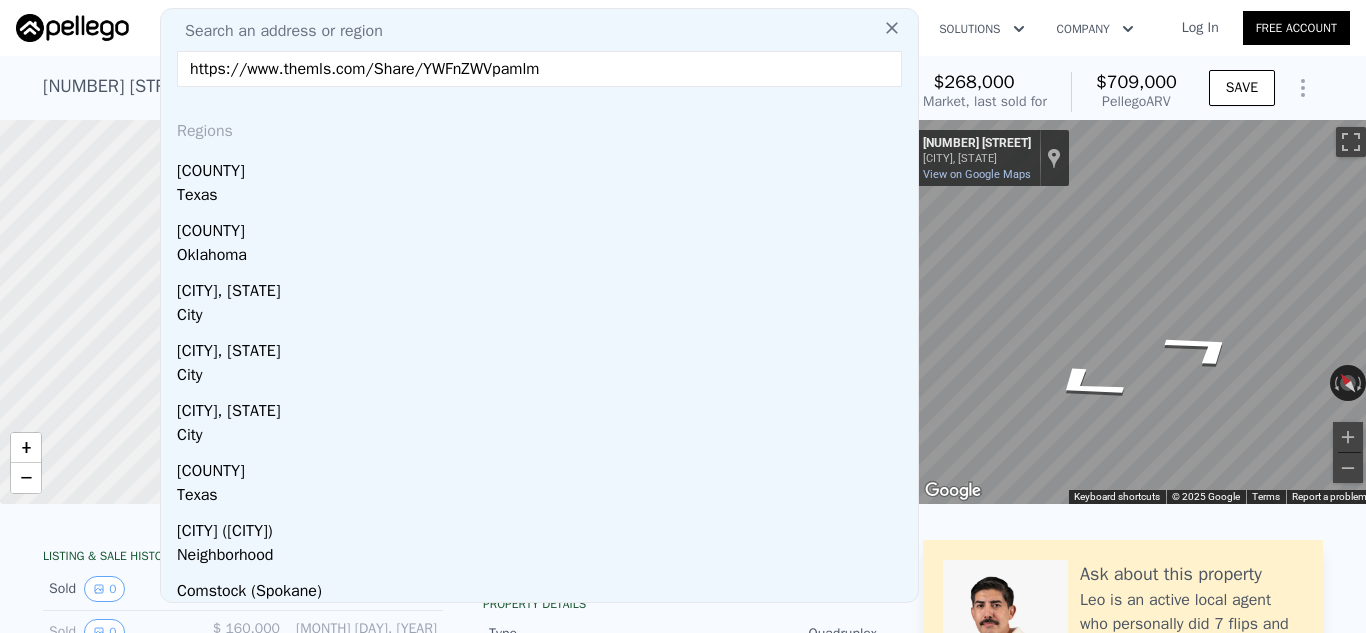 drag, startPoint x: 583, startPoint y: 76, endPoint x: 185, endPoint y: 63, distance: 398.21225 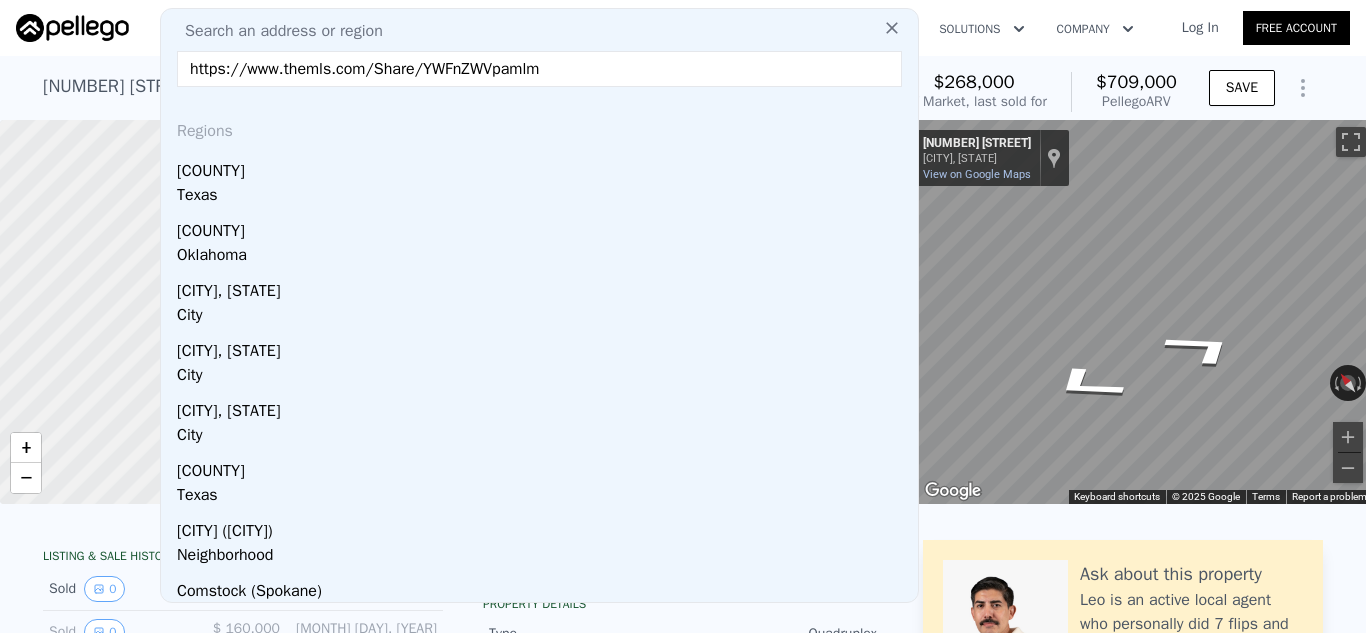 paste on "[NUMBER] [STREET], [CITY], [STATE]" 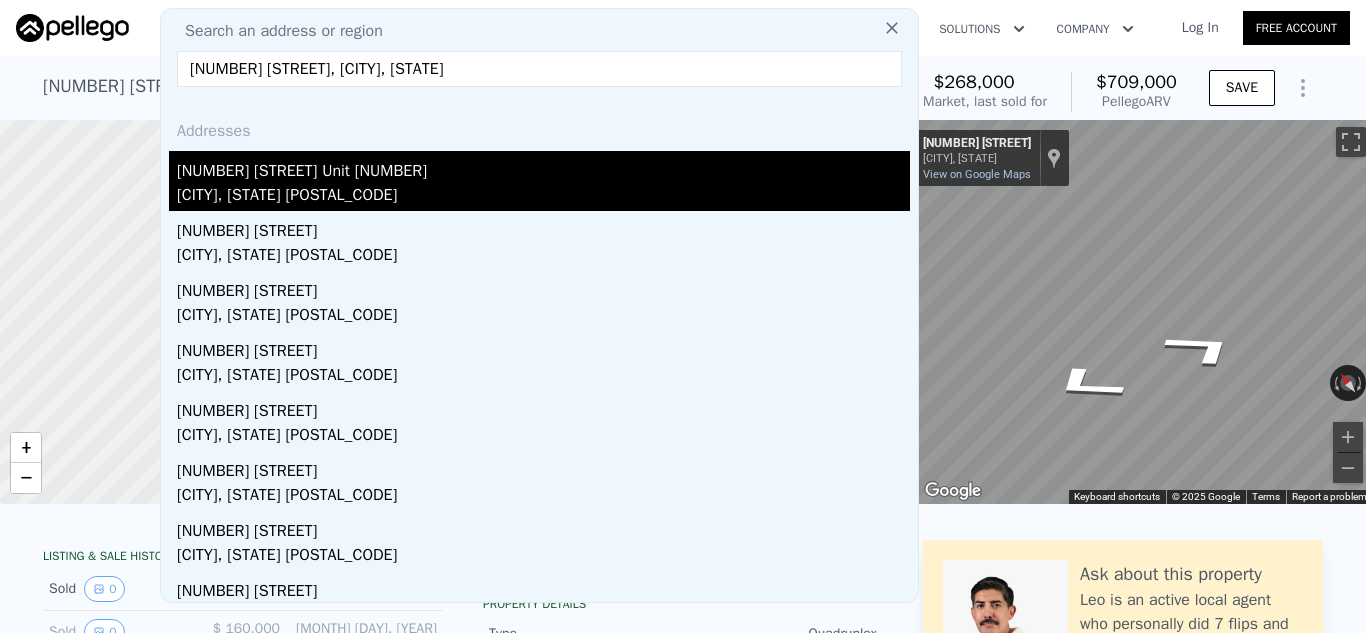 type on "[NUMBER] [STREET], [CITY], [STATE]" 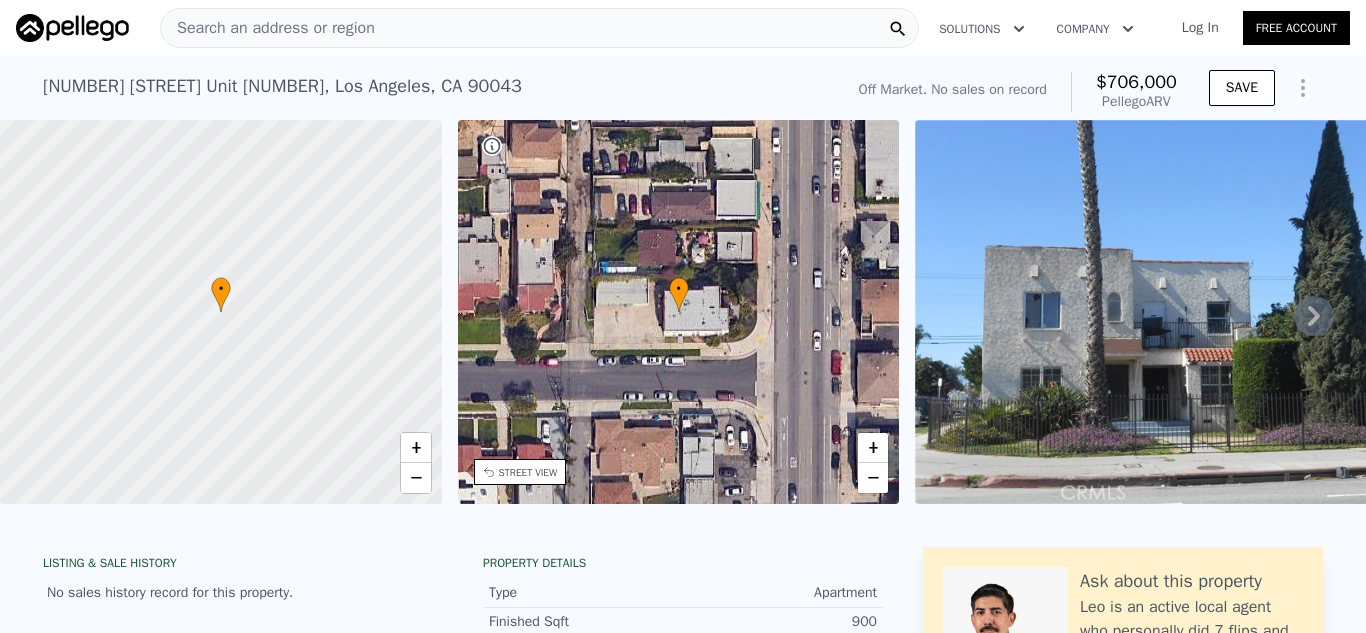 click on "Search an address or region" at bounding box center [539, 28] 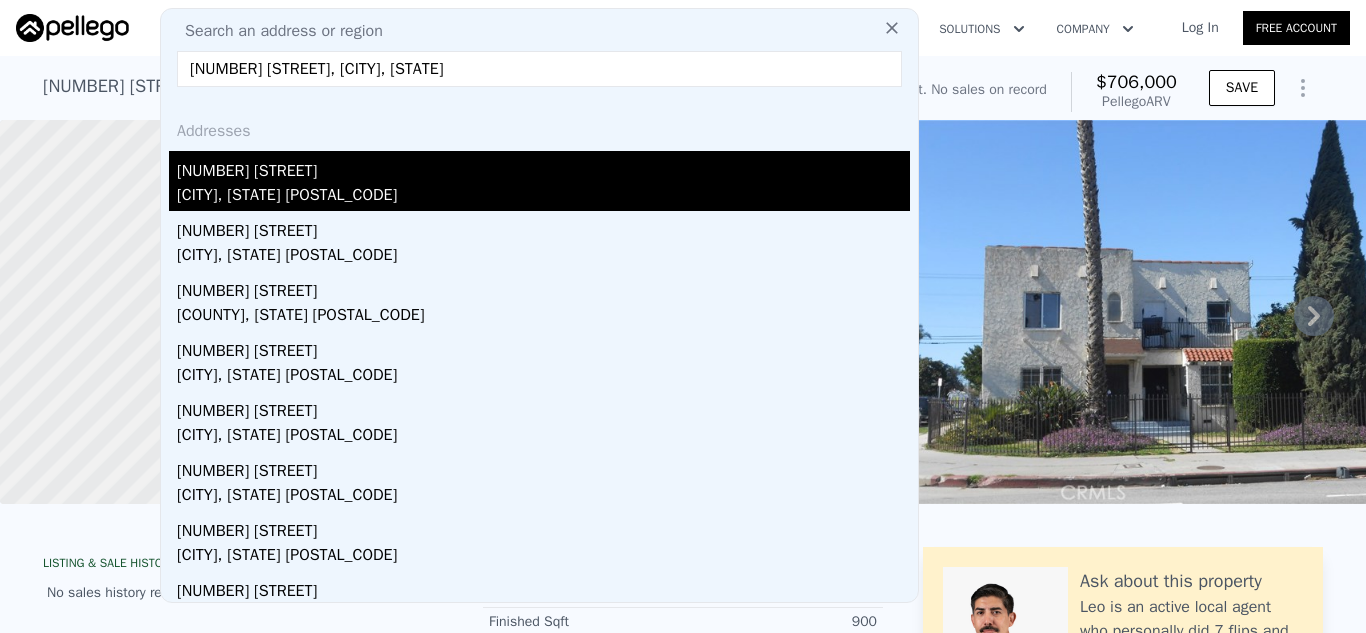 type on "[NUMBER] [STREET], [CITY], [STATE]" 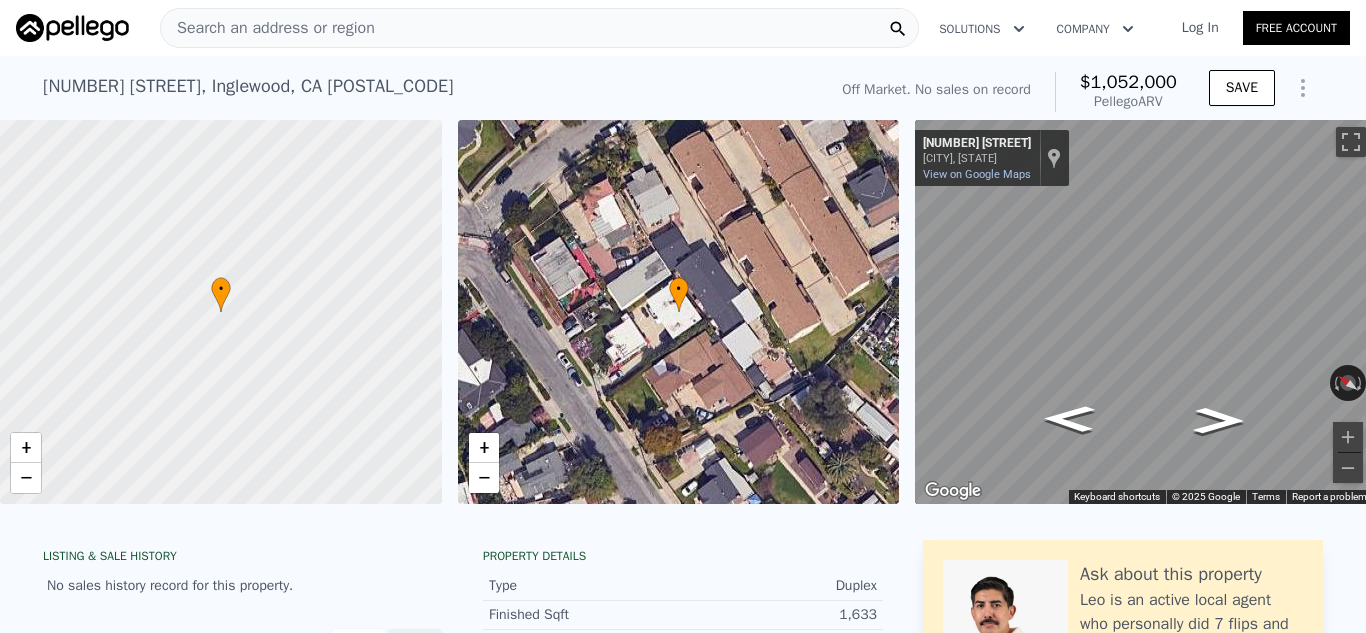 click on "Search an address or region" at bounding box center (539, 28) 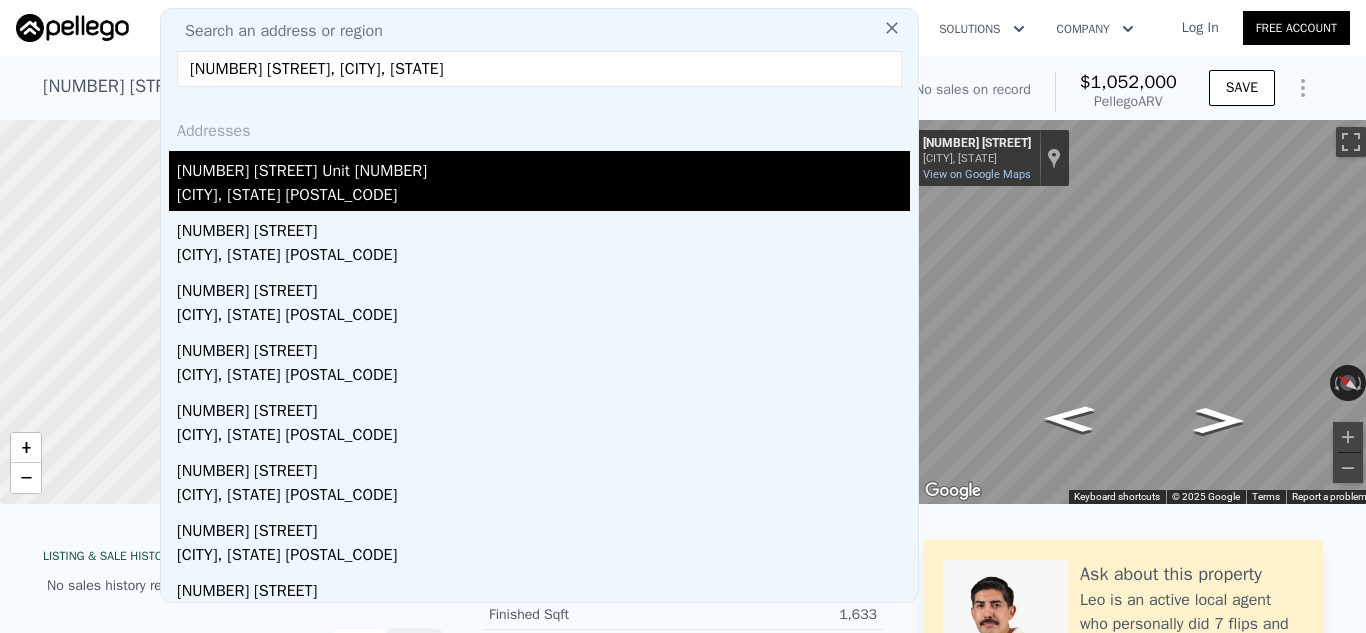 type on "[NUMBER] [STREET], [CITY], [STATE]" 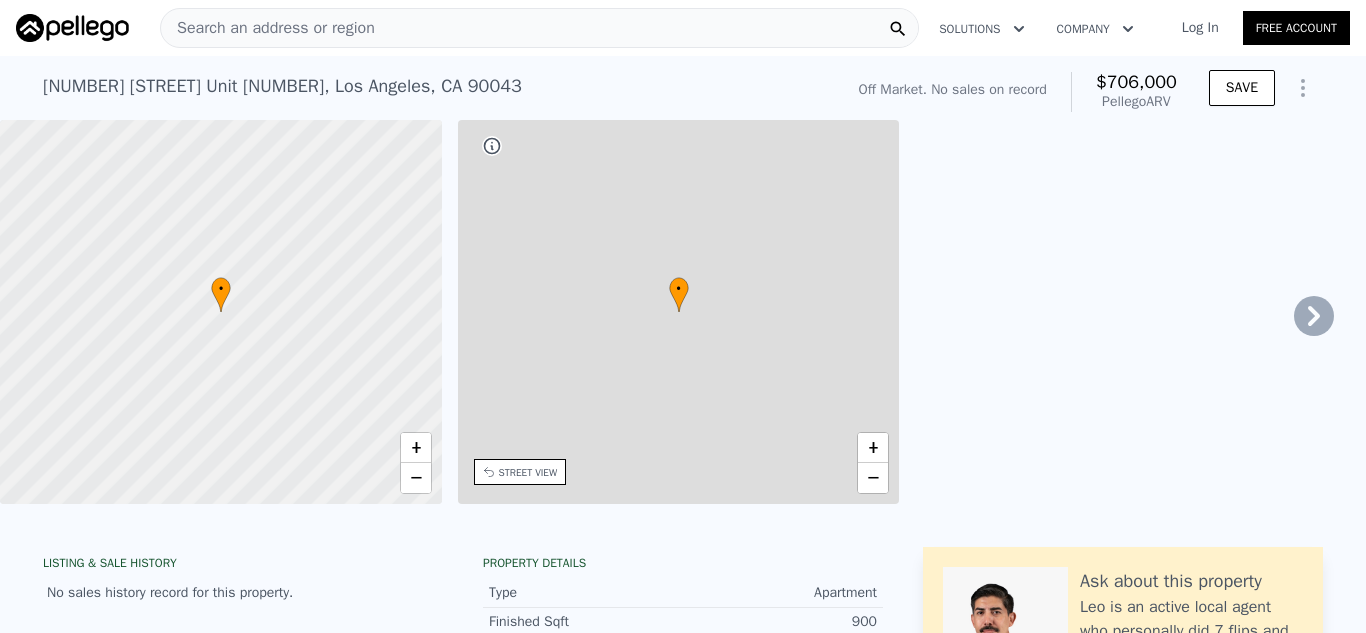 type on "3" 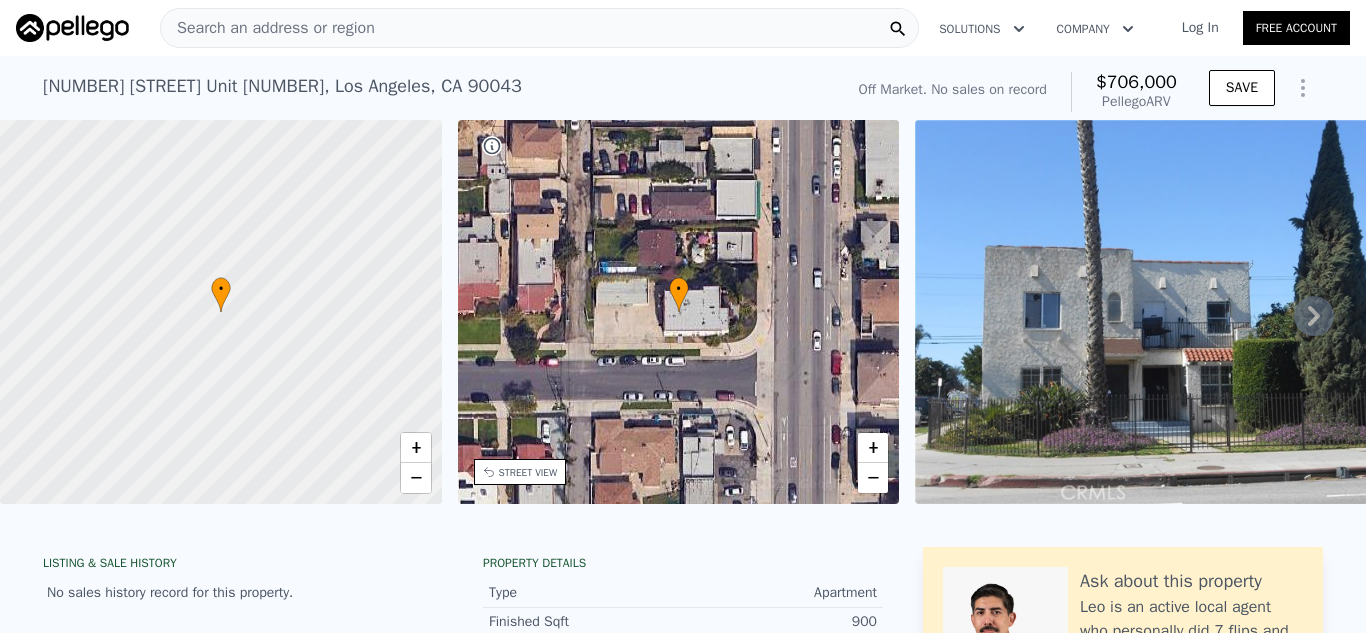 click on "Search an address or region" at bounding box center (539, 28) 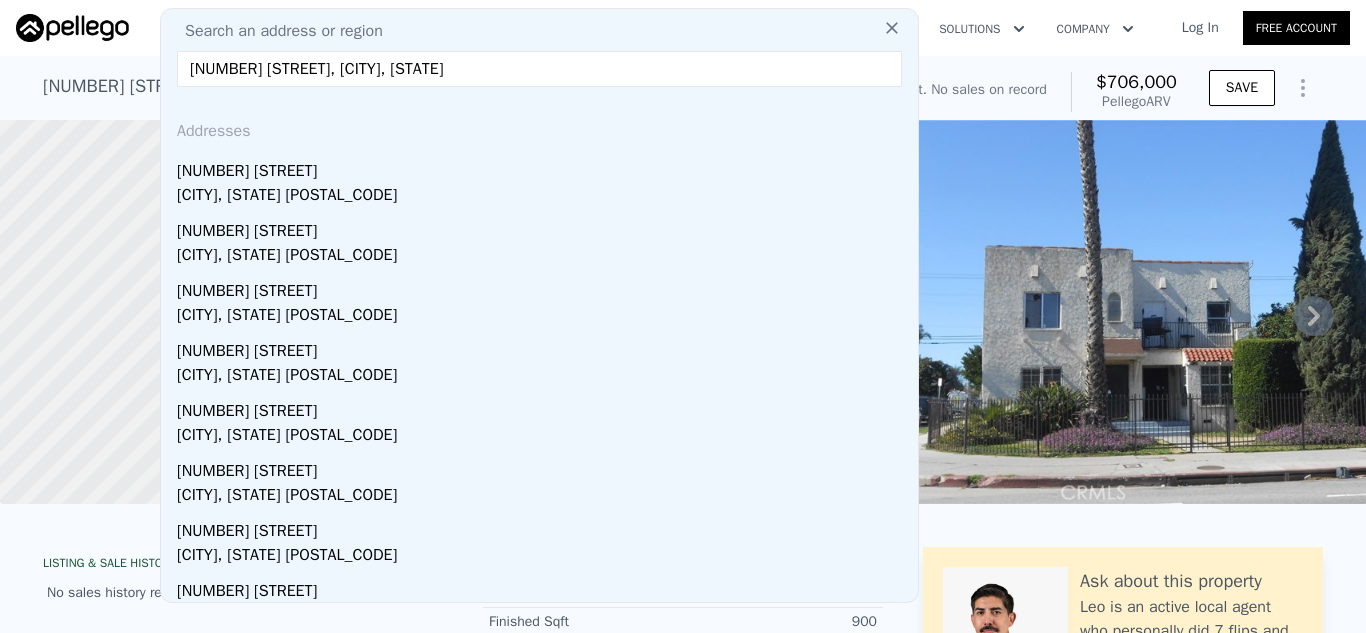 type on "[NUMBER] [STREET], [CITY], [STATE]" 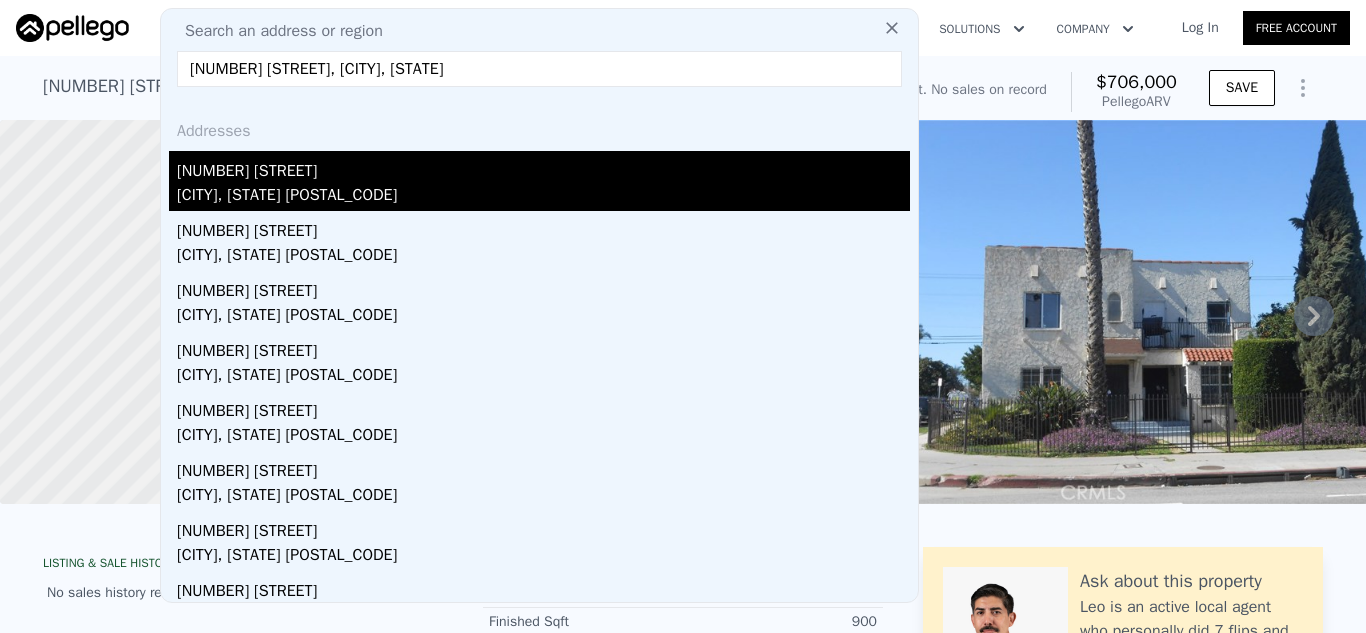 click on "[NUMBER] [STREET]" at bounding box center (543, 167) 